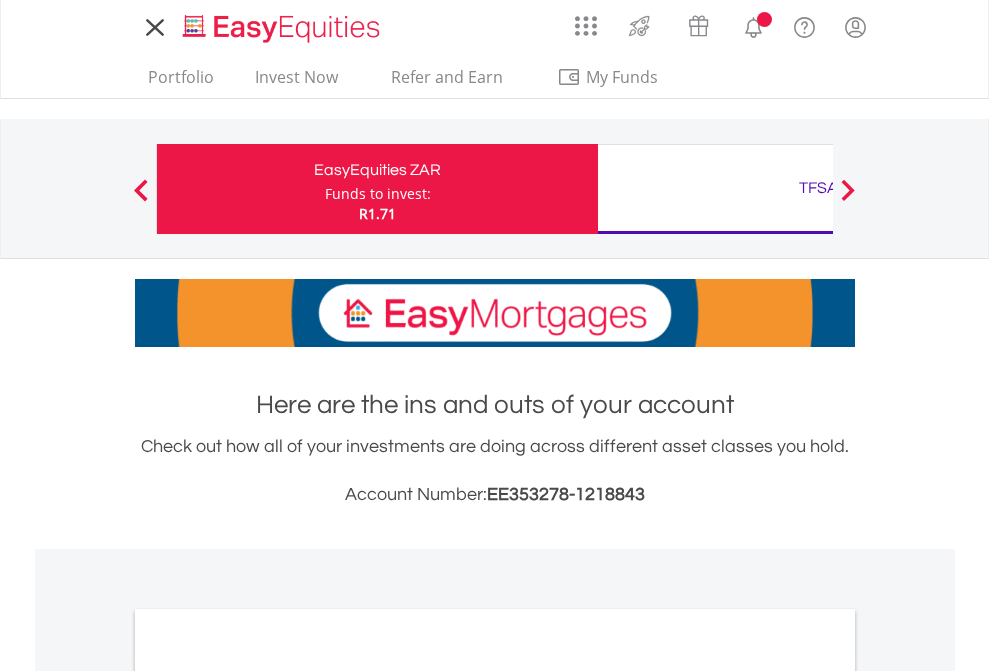 scroll, scrollTop: 0, scrollLeft: 0, axis: both 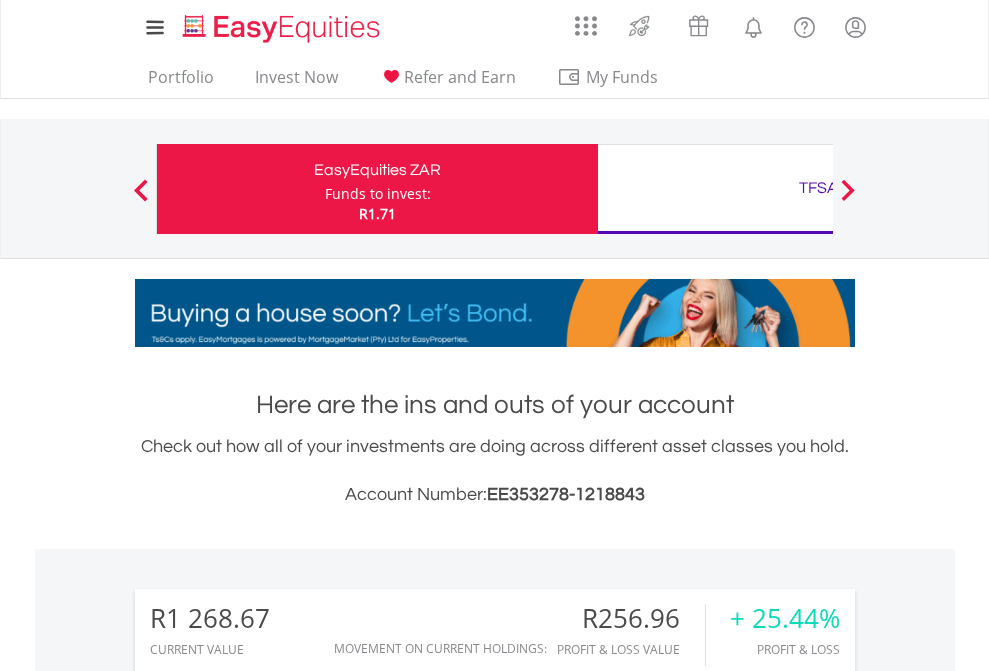 click on "Funds to invest:" at bounding box center [378, 194] 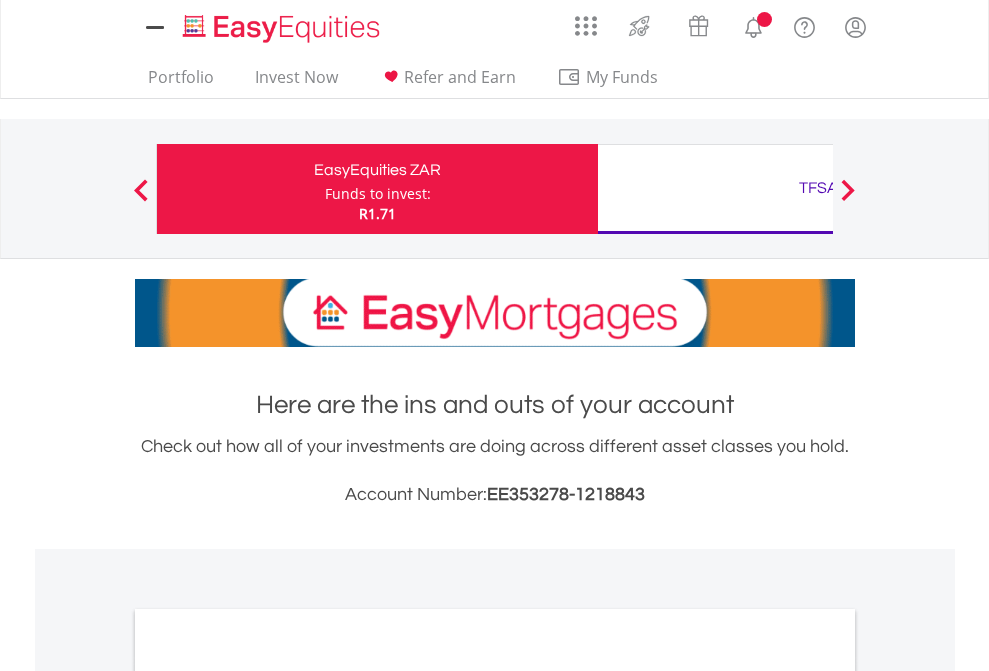 scroll, scrollTop: 0, scrollLeft: 0, axis: both 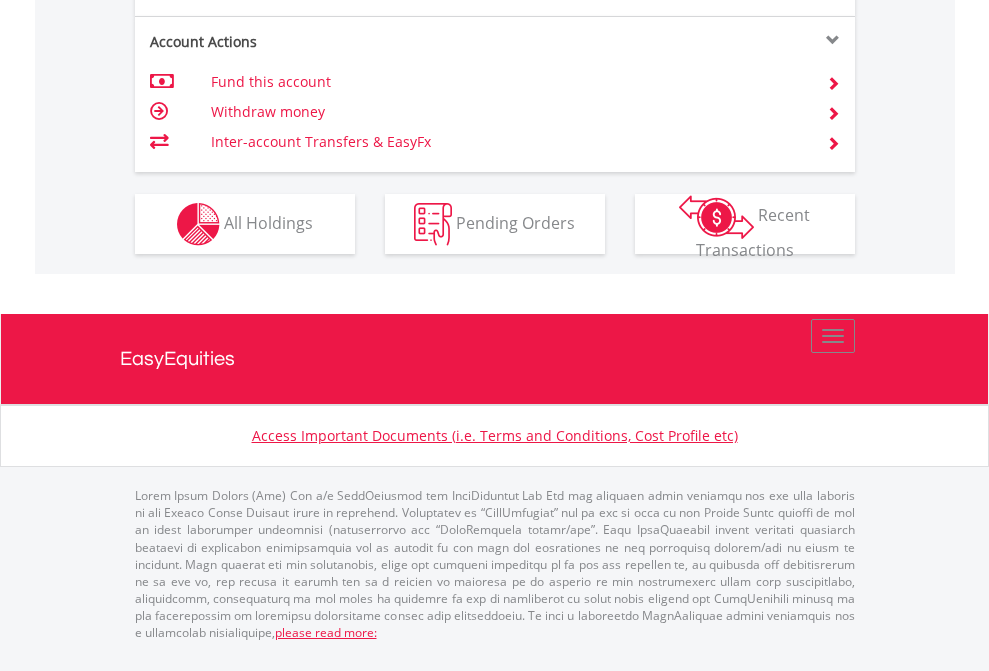 click on "Investment types" at bounding box center [706, -337] 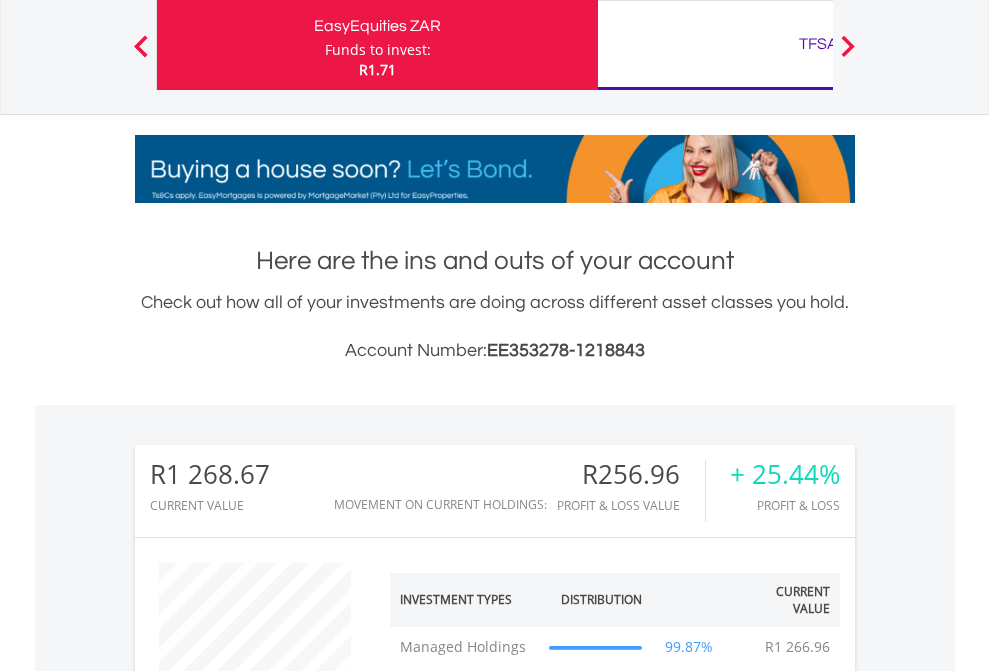 click on "TFSA" at bounding box center [818, 44] 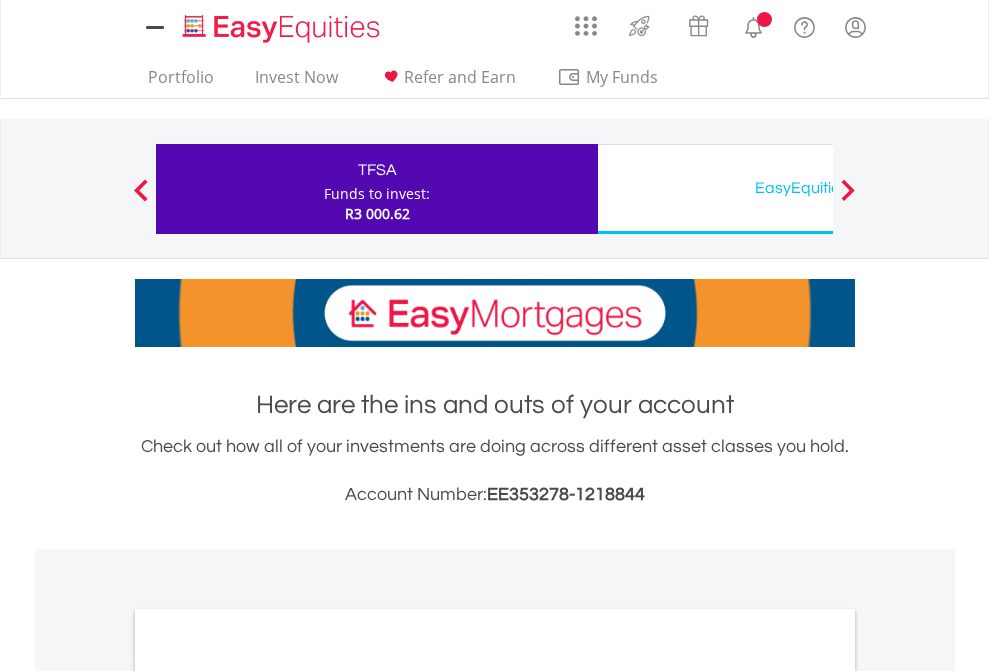 scroll, scrollTop: 0, scrollLeft: 0, axis: both 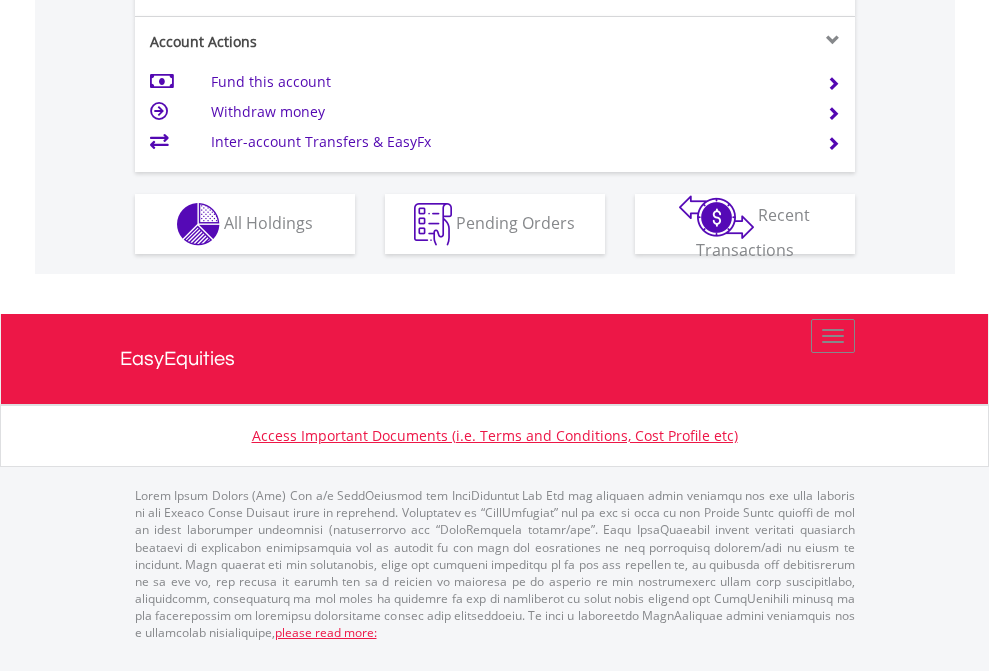 click on "Investment types" at bounding box center (706, -337) 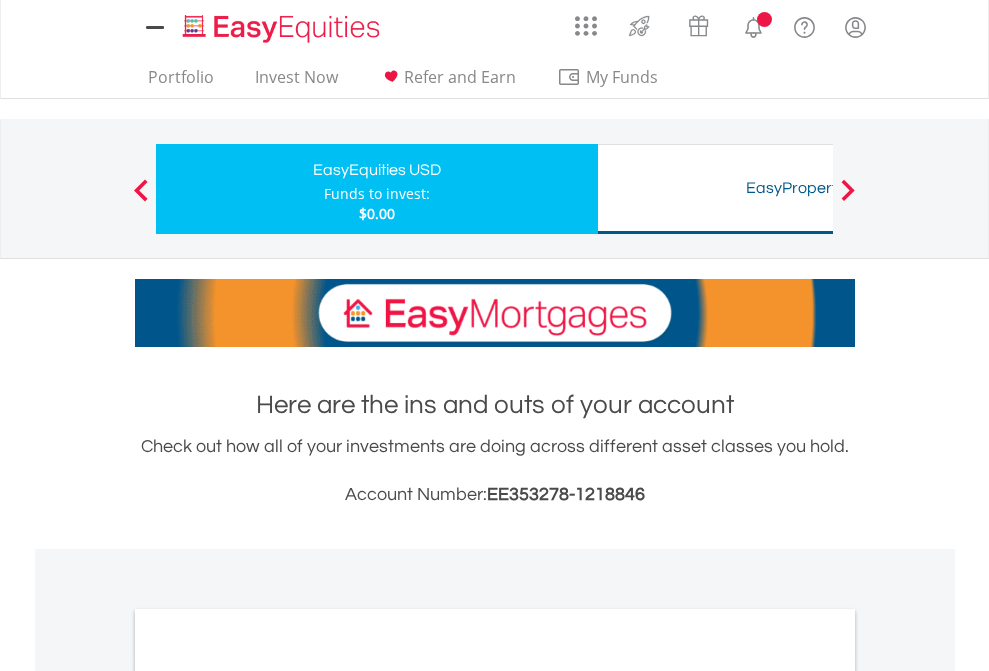 scroll, scrollTop: 0, scrollLeft: 0, axis: both 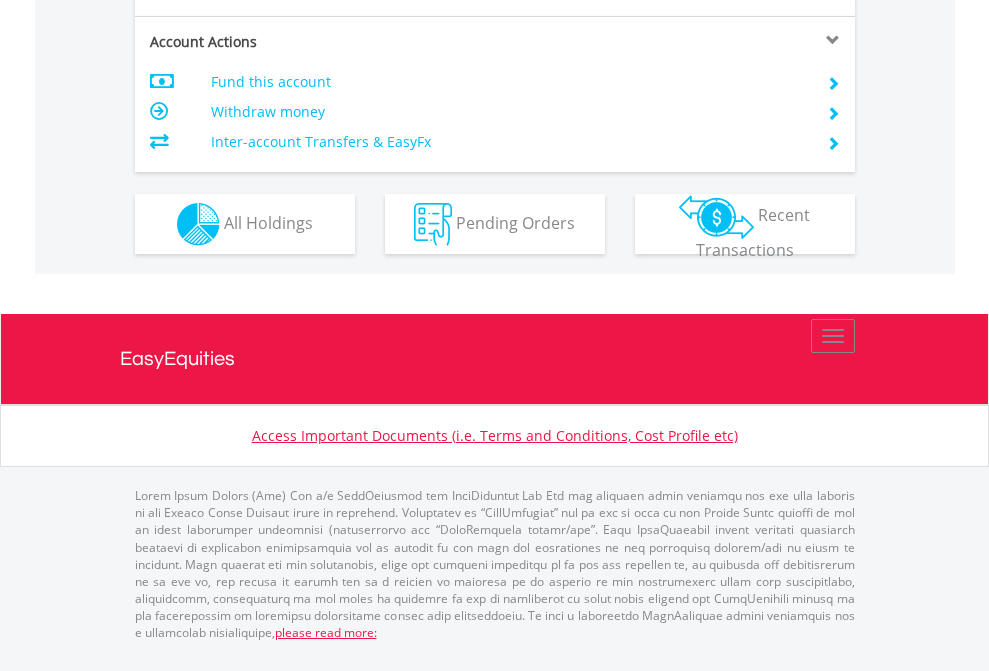 click on "Investment types" at bounding box center [706, -337] 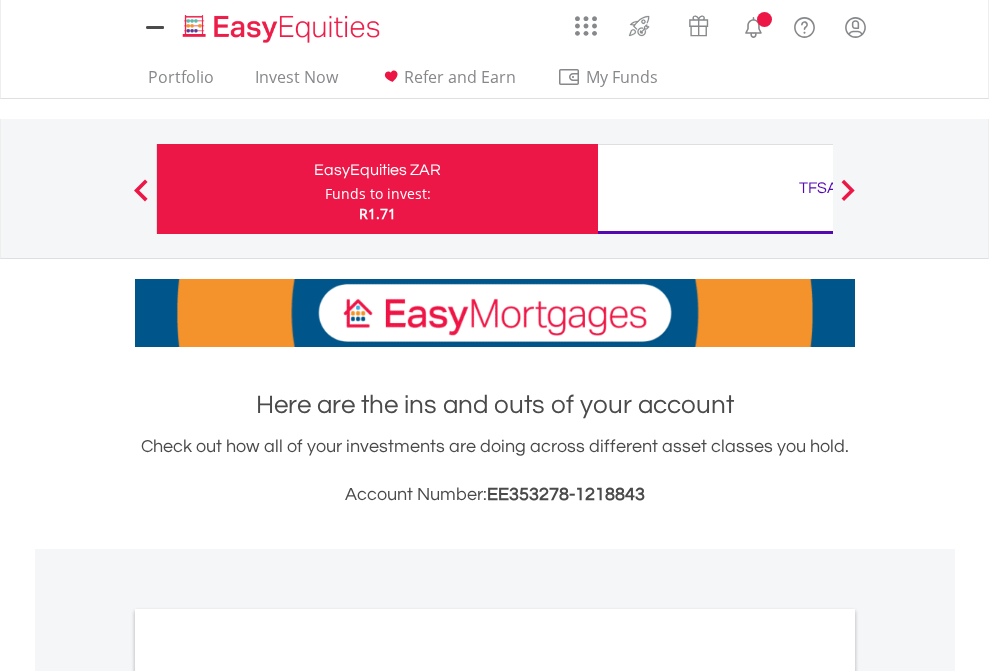 scroll, scrollTop: 0, scrollLeft: 0, axis: both 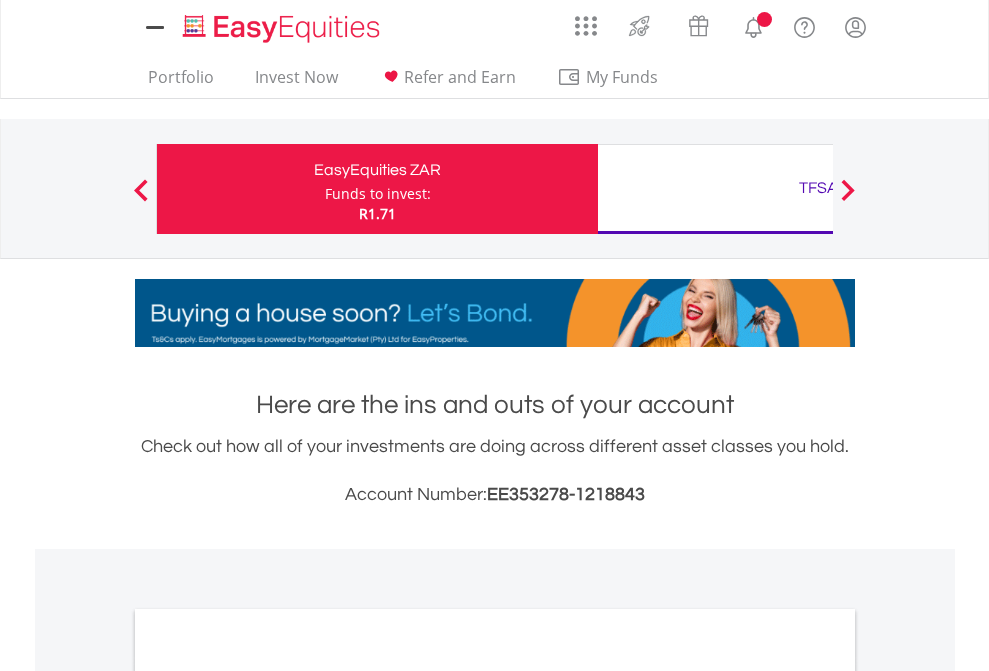 click on "All Holdings" at bounding box center [268, 1096] 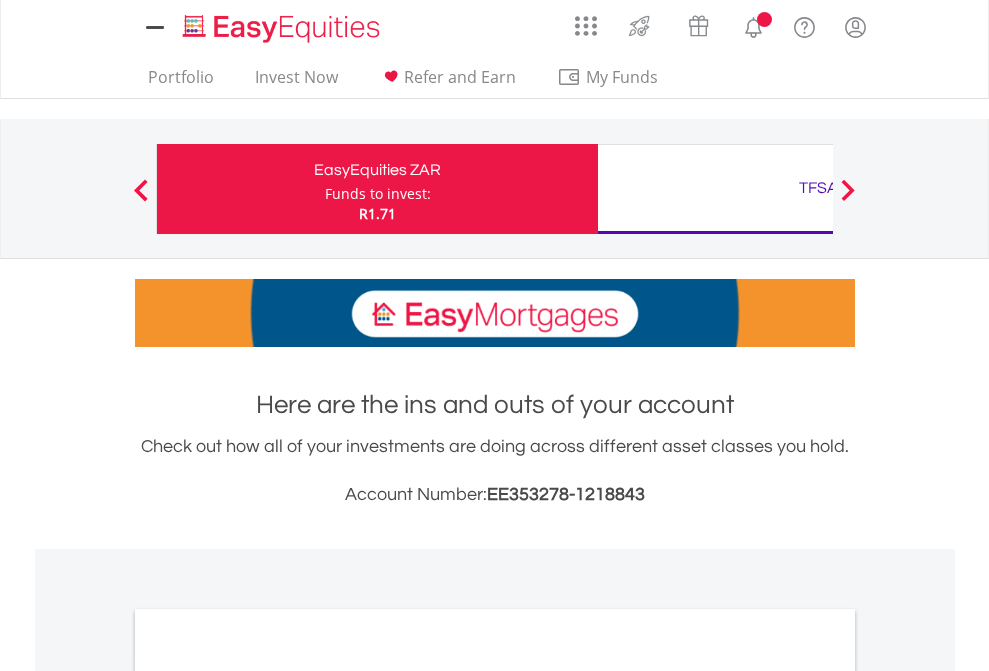 scroll, scrollTop: 1202, scrollLeft: 0, axis: vertical 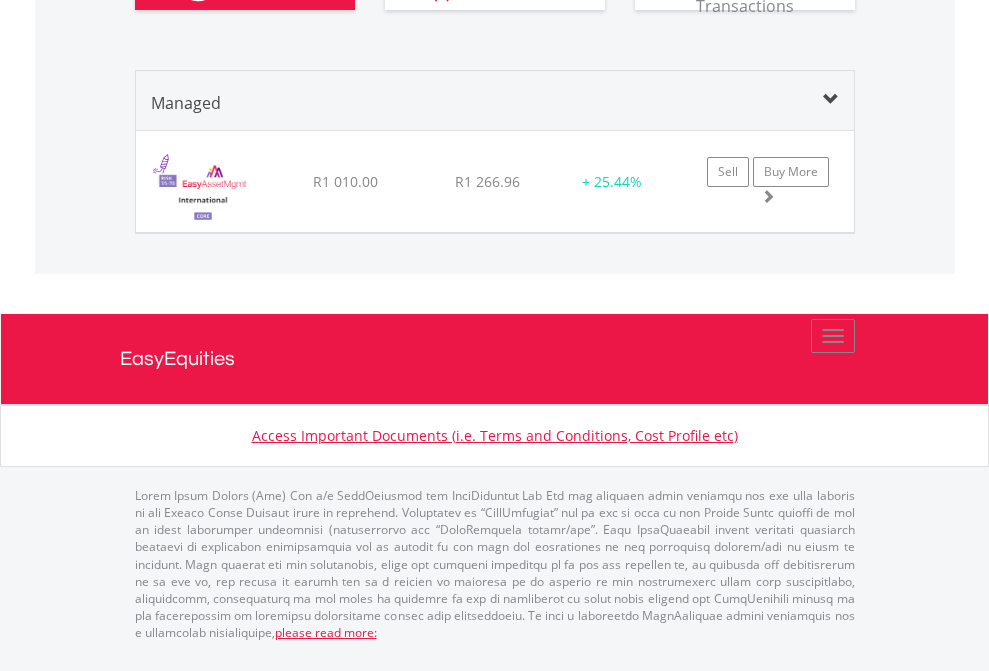 click on "TFSA" at bounding box center (818, -930) 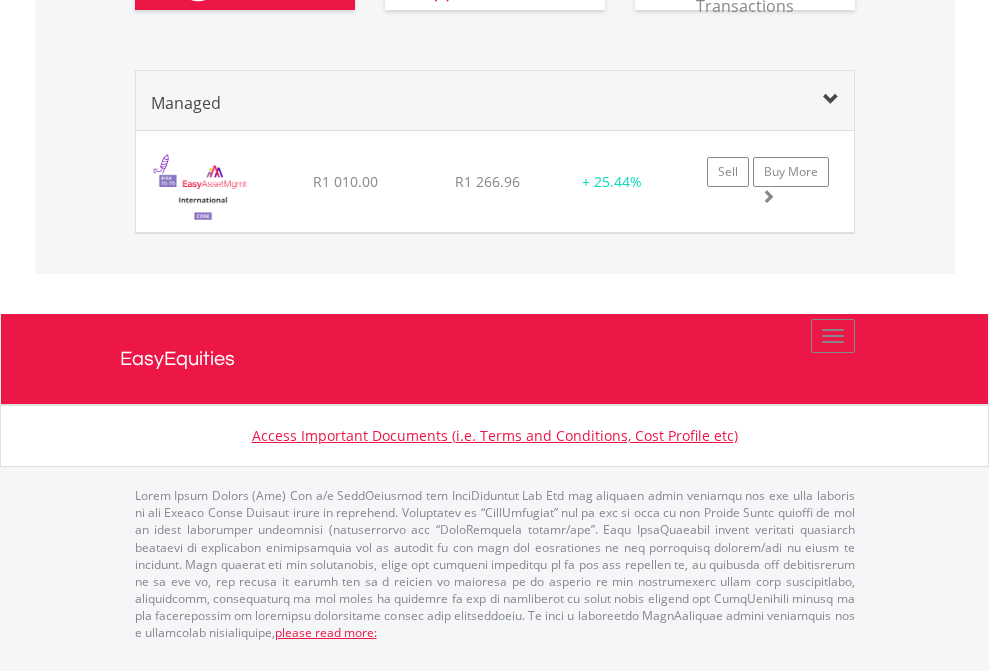 scroll, scrollTop: 144, scrollLeft: 0, axis: vertical 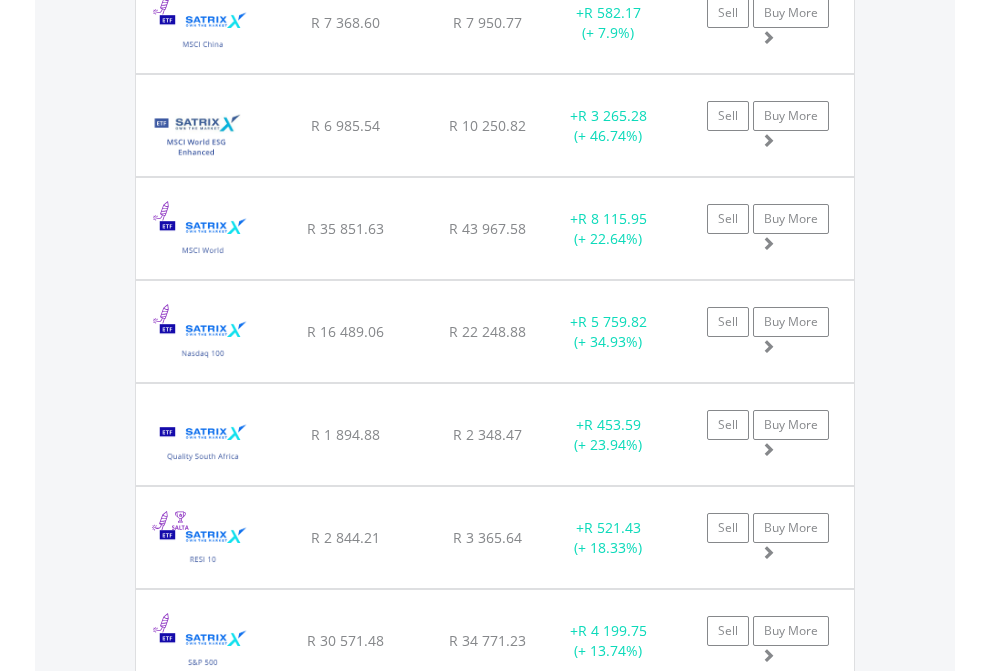 click on "EasyEquities USD" at bounding box center [818, -1745] 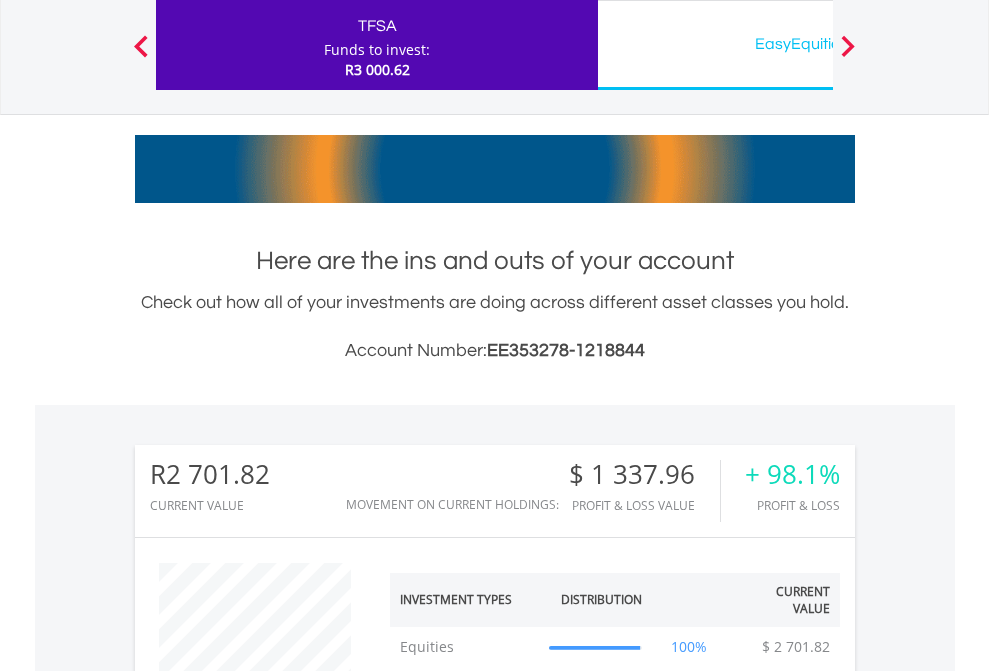 scroll, scrollTop: 999808, scrollLeft: 999687, axis: both 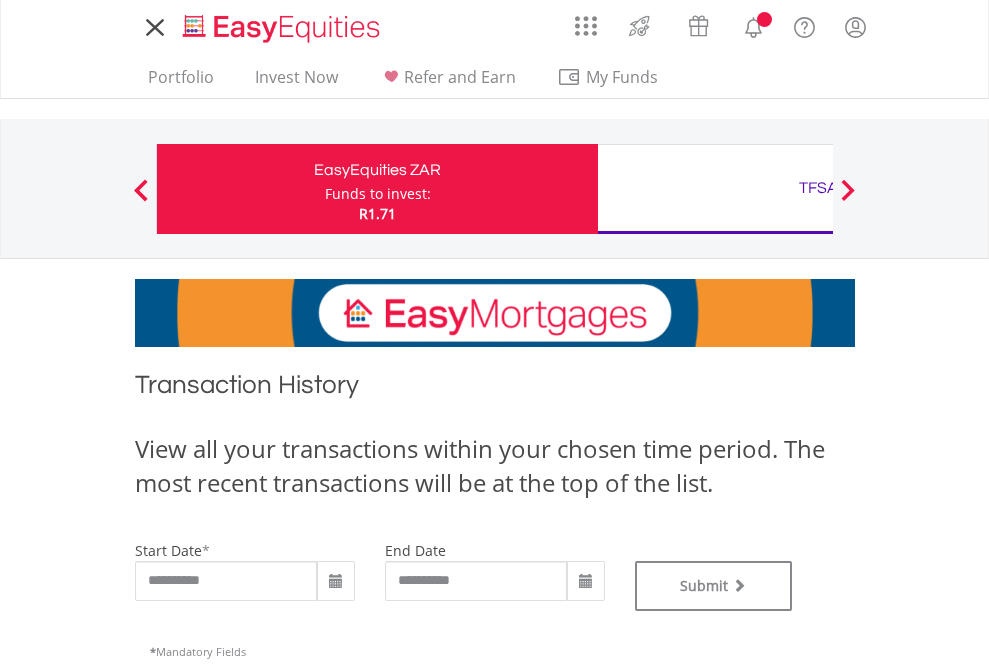 type on "**********" 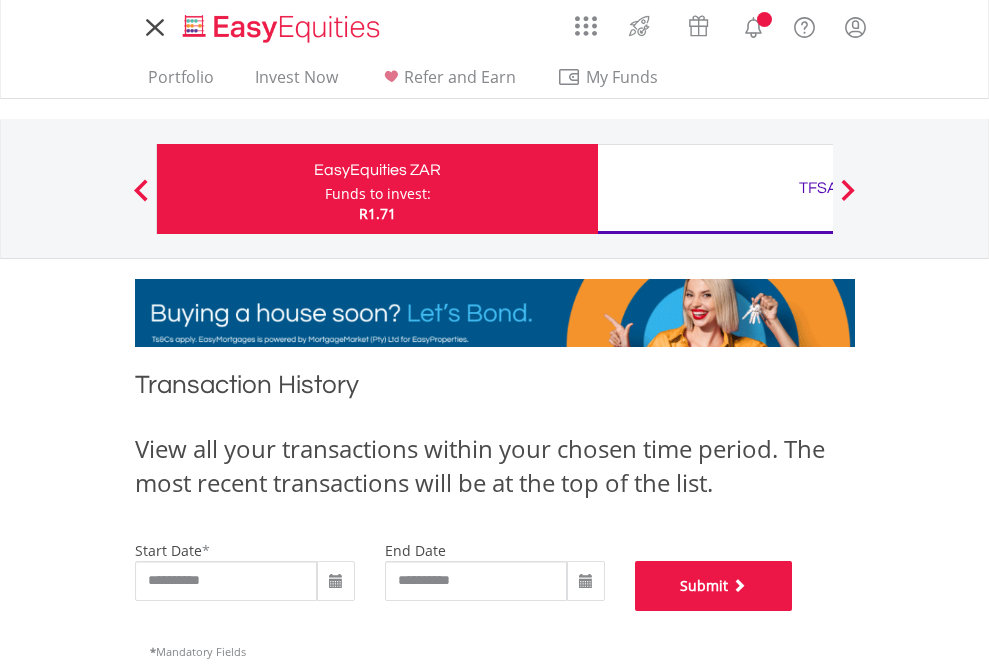 click on "Submit" at bounding box center [714, 586] 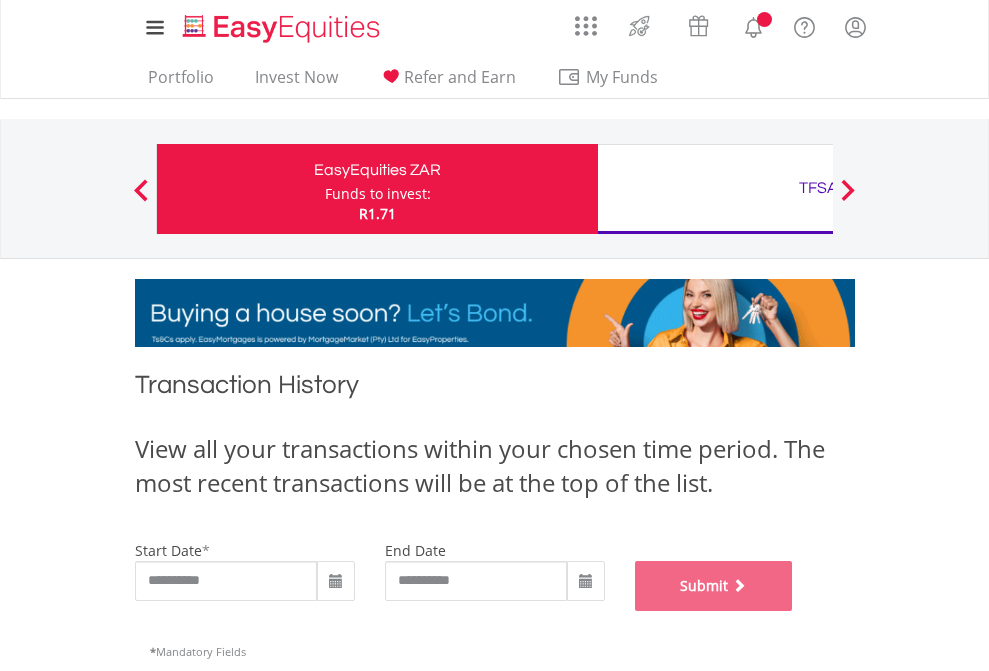 scroll, scrollTop: 811, scrollLeft: 0, axis: vertical 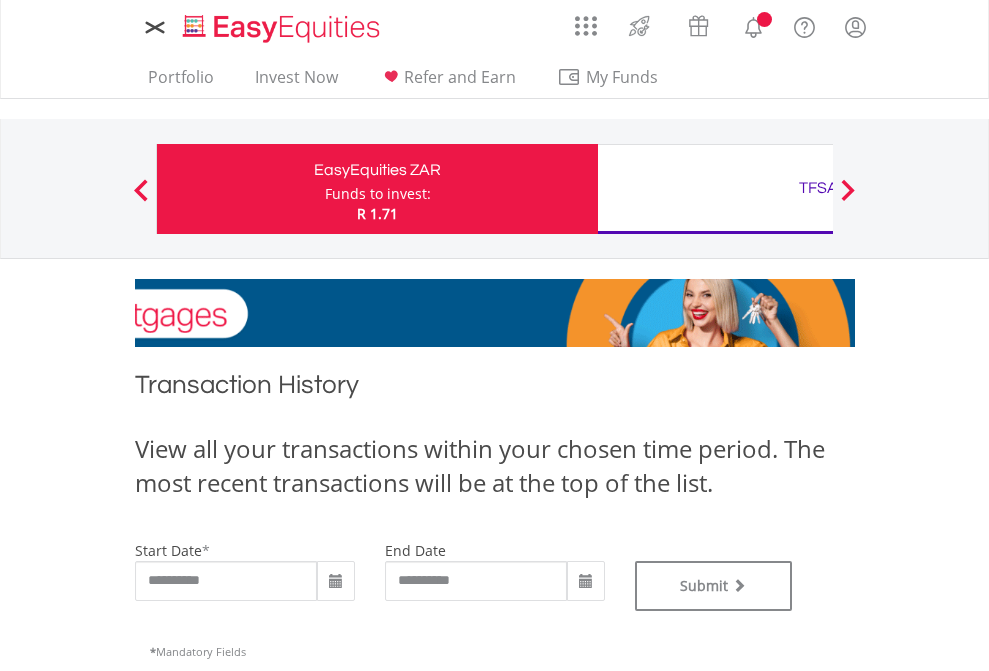 click on "TFSA" at bounding box center (818, 188) 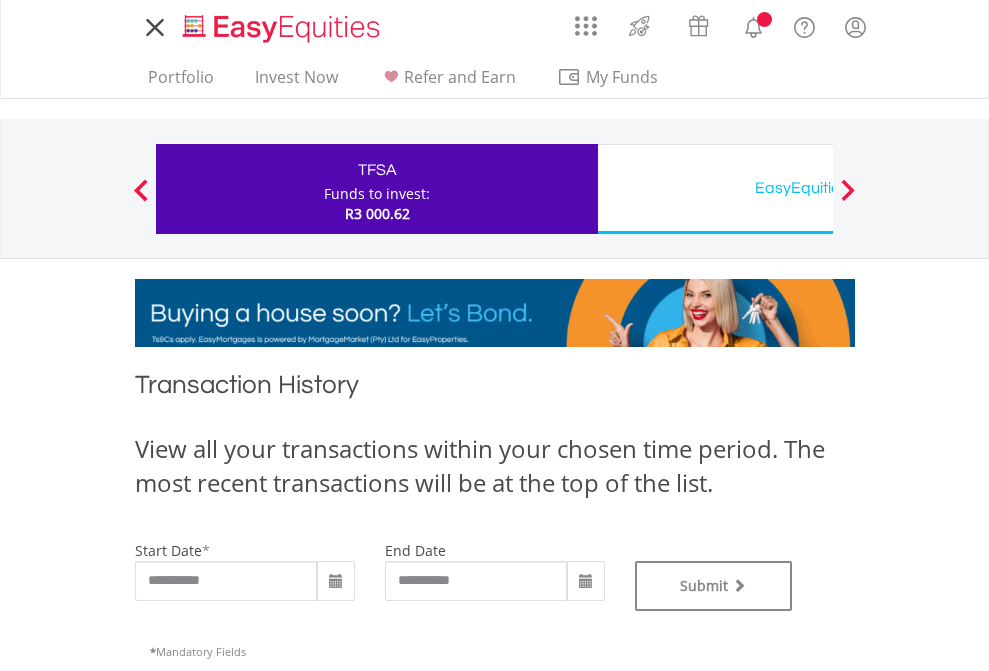 scroll, scrollTop: 0, scrollLeft: 0, axis: both 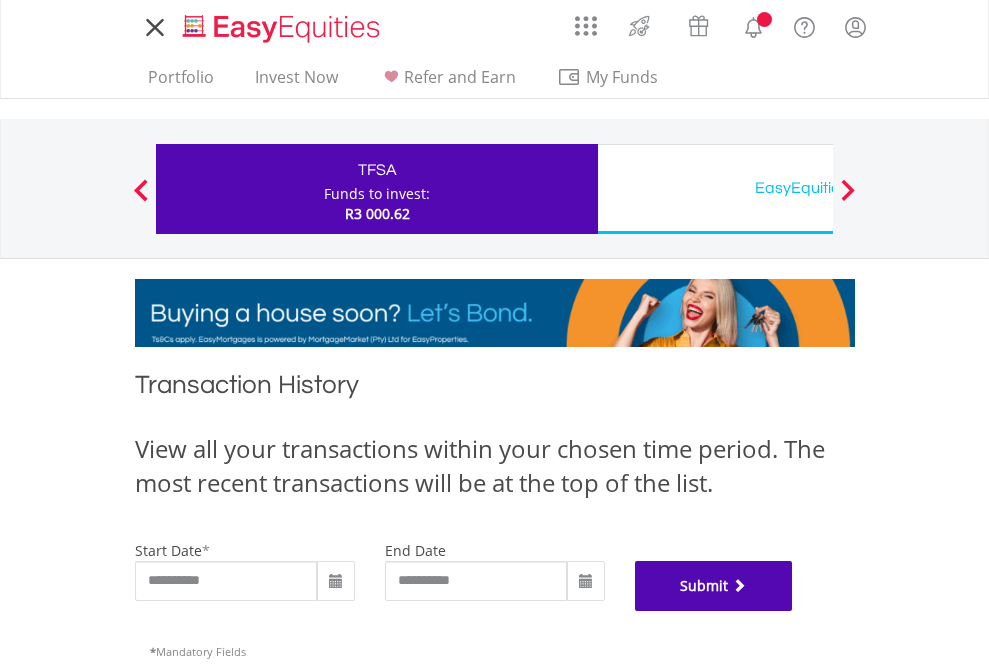 click on "Submit" at bounding box center [714, 586] 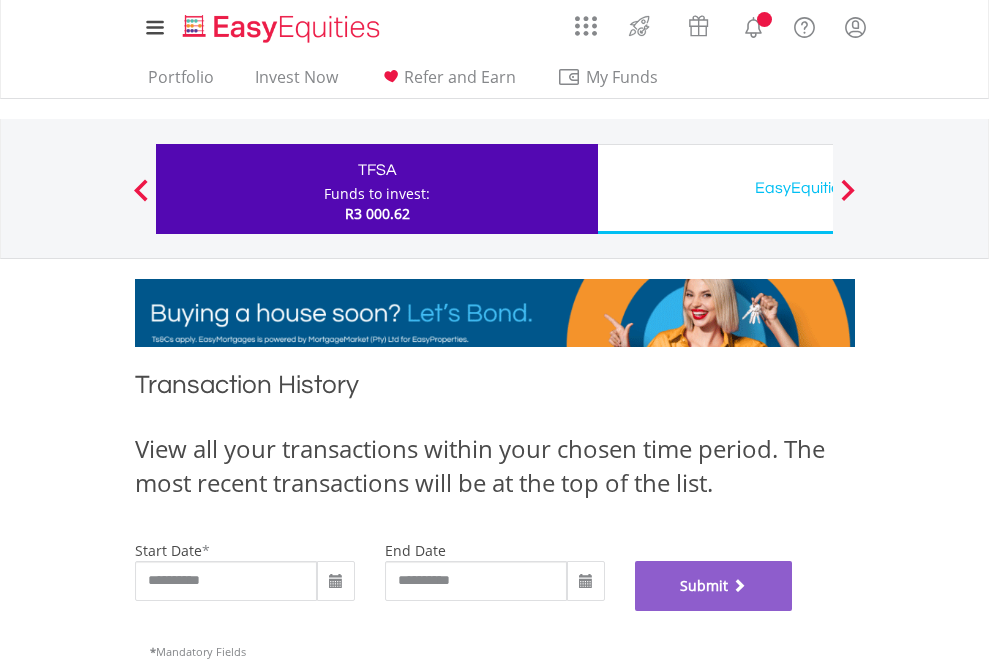 scroll, scrollTop: 811, scrollLeft: 0, axis: vertical 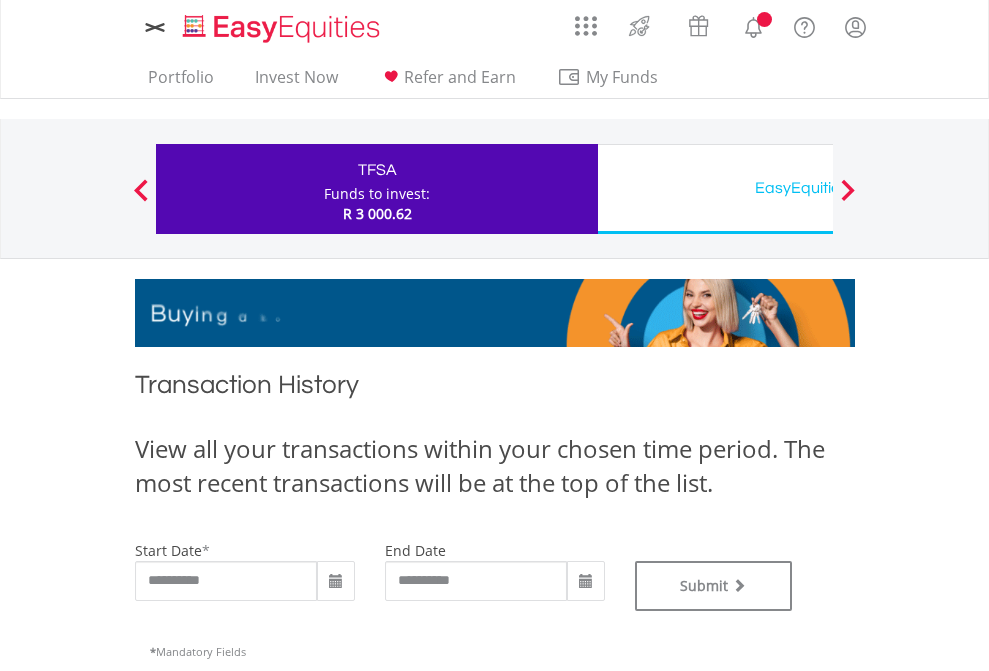 click on "EasyEquities USD" at bounding box center [818, 188] 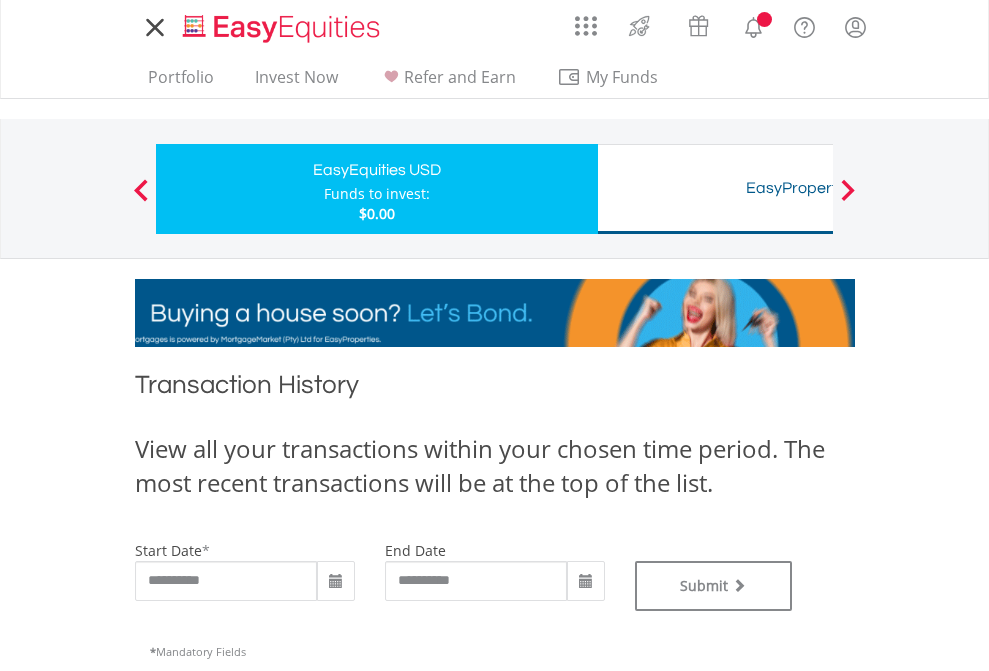 scroll, scrollTop: 0, scrollLeft: 0, axis: both 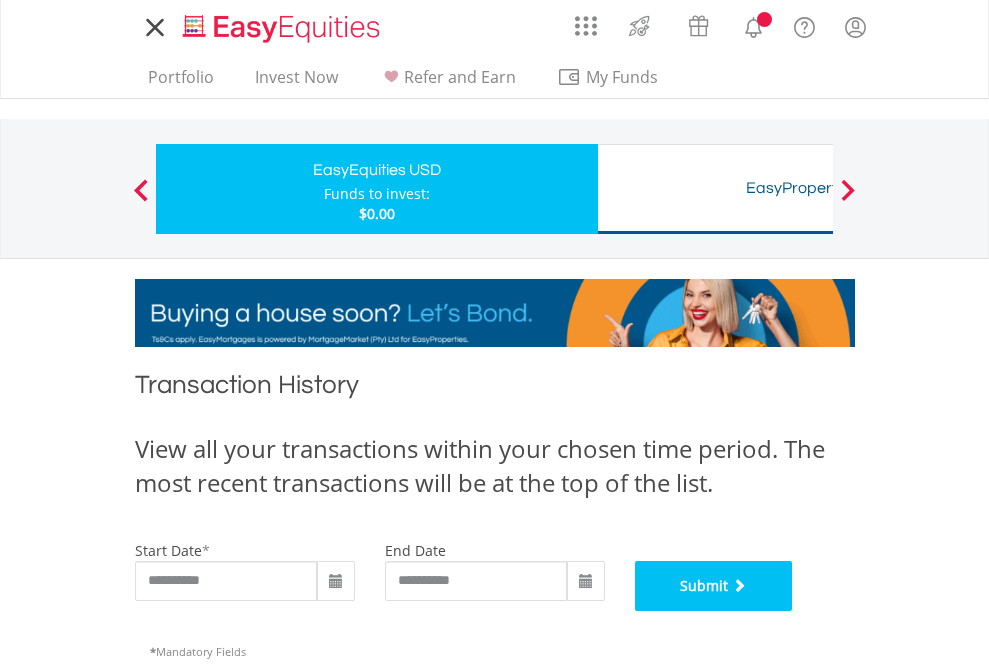 click on "Submit" at bounding box center (714, 586) 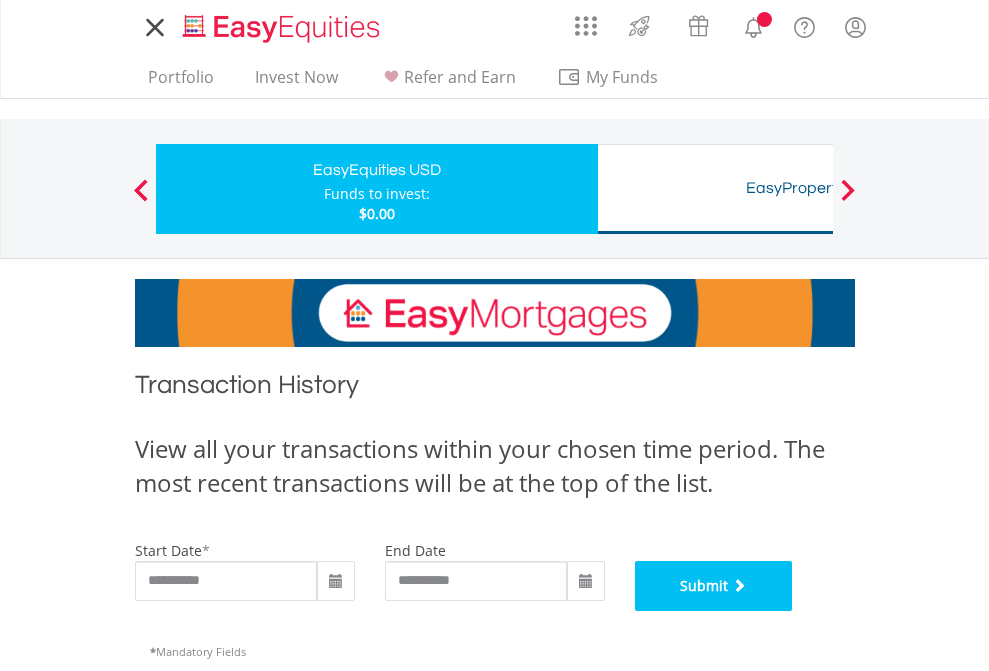 scroll, scrollTop: 811, scrollLeft: 0, axis: vertical 